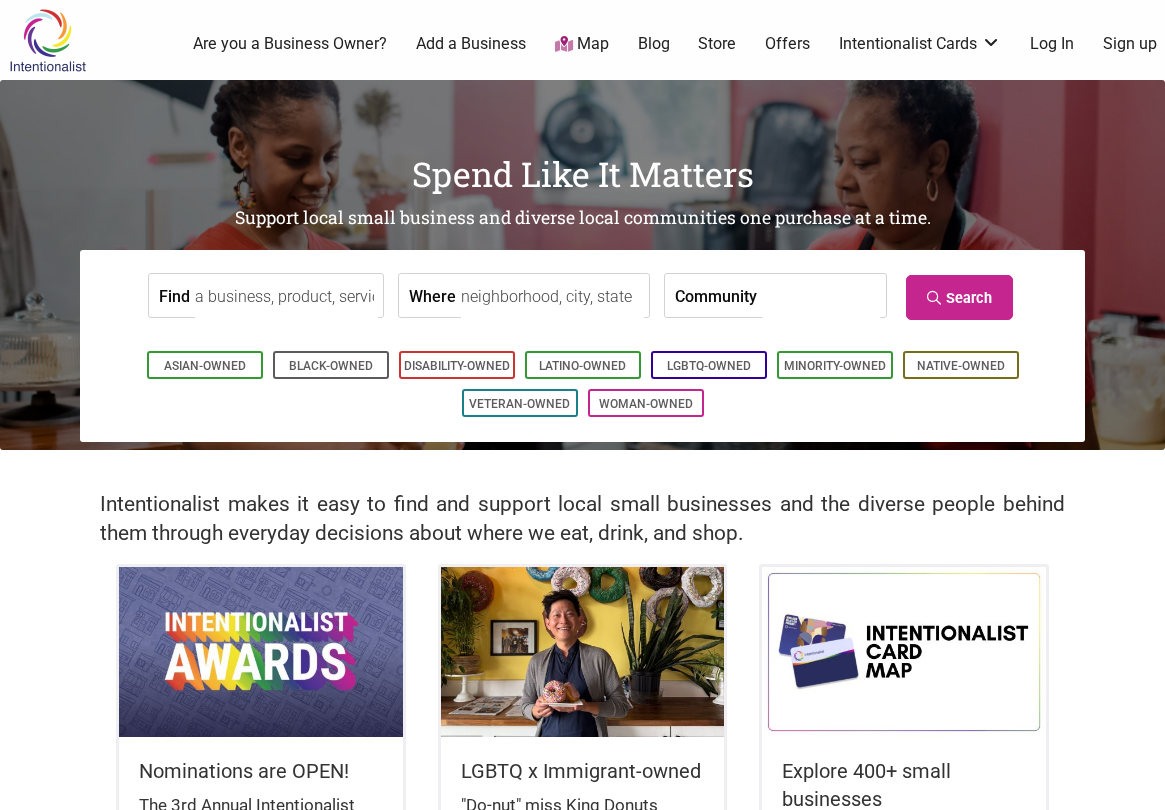 scroll, scrollTop: 0, scrollLeft: 0, axis: both 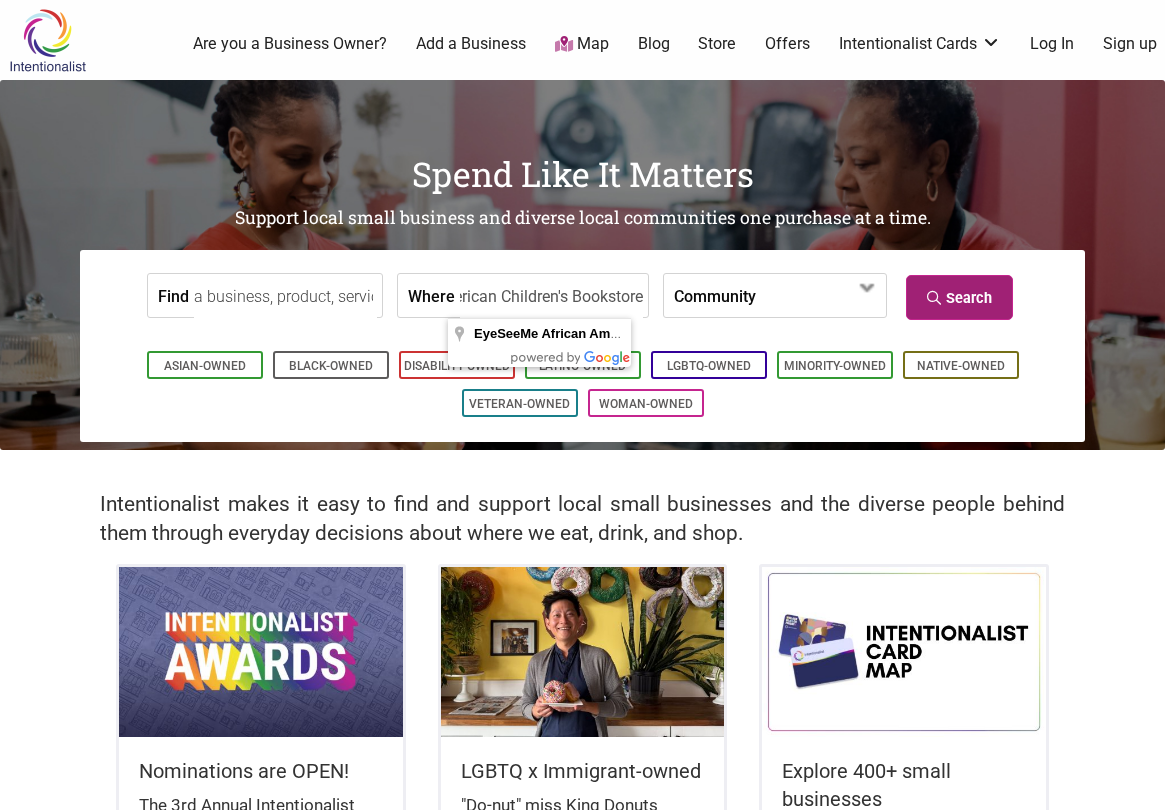 type on "EyeSeeMe African American Children's Bookstore" 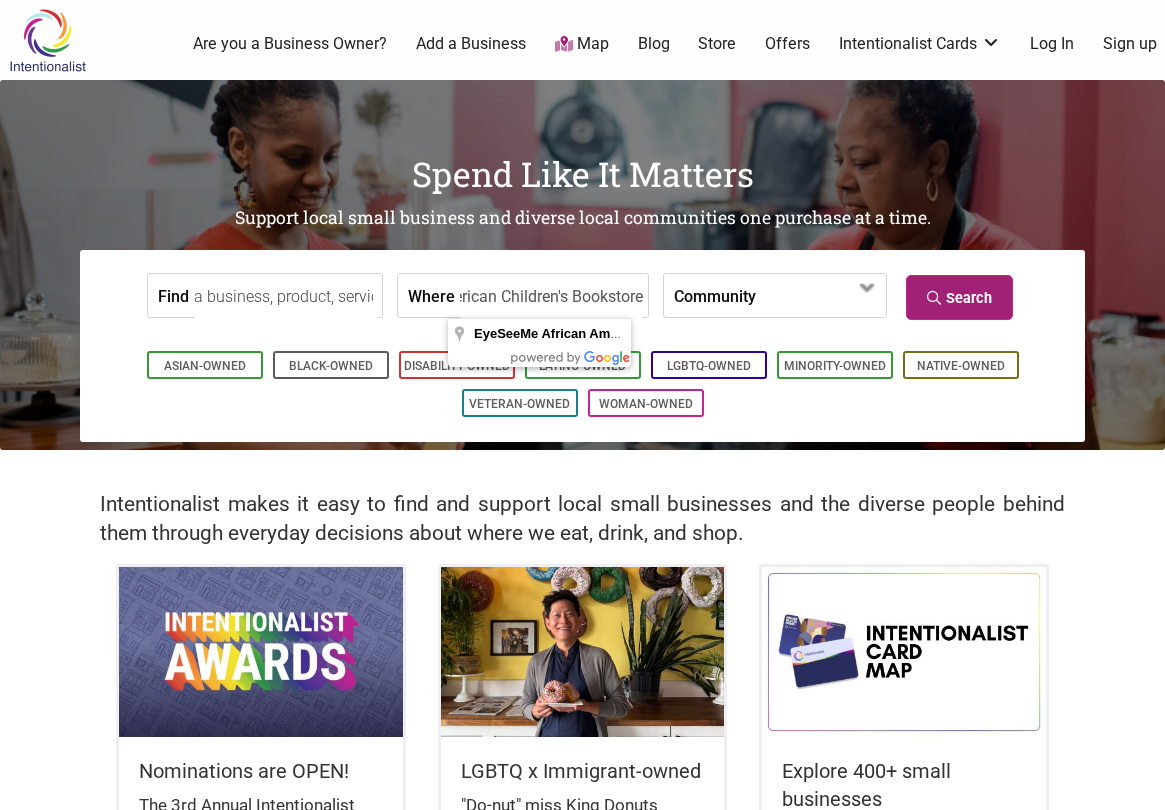 click on "Search" at bounding box center [959, 297] 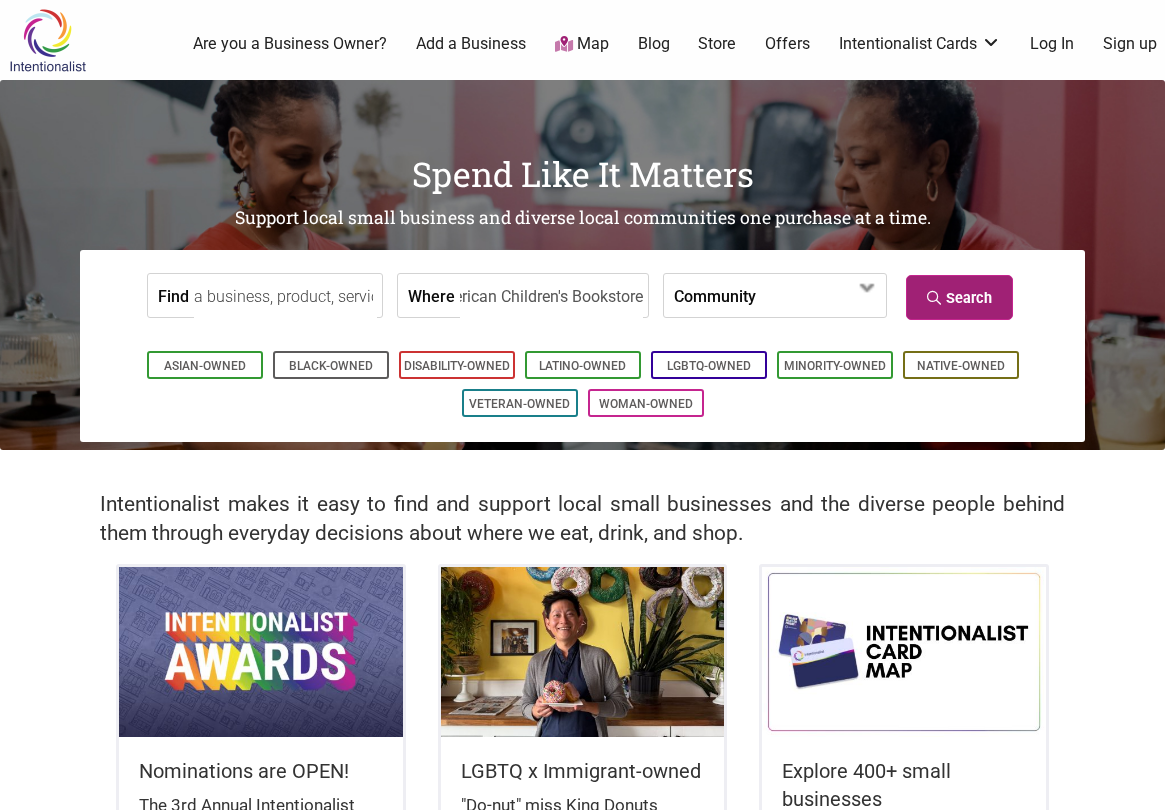scroll, scrollTop: 0, scrollLeft: 0, axis: both 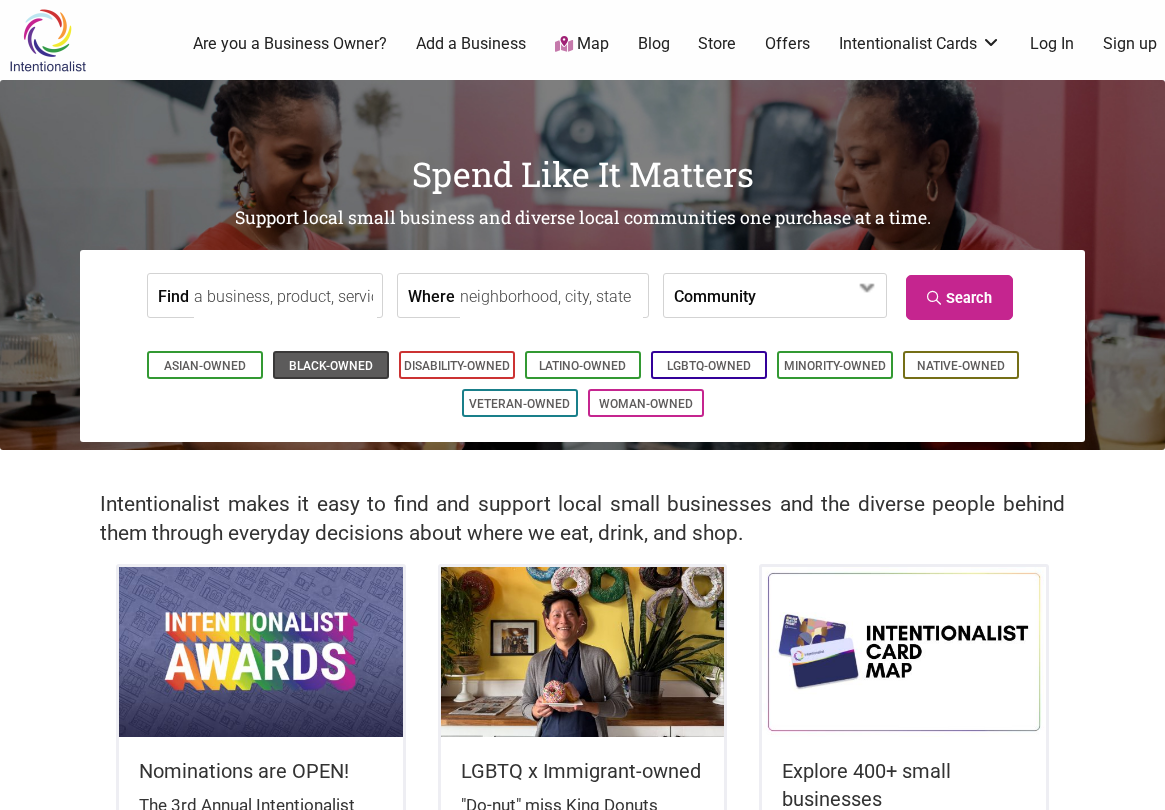 click on "Black-Owned" at bounding box center (331, 366) 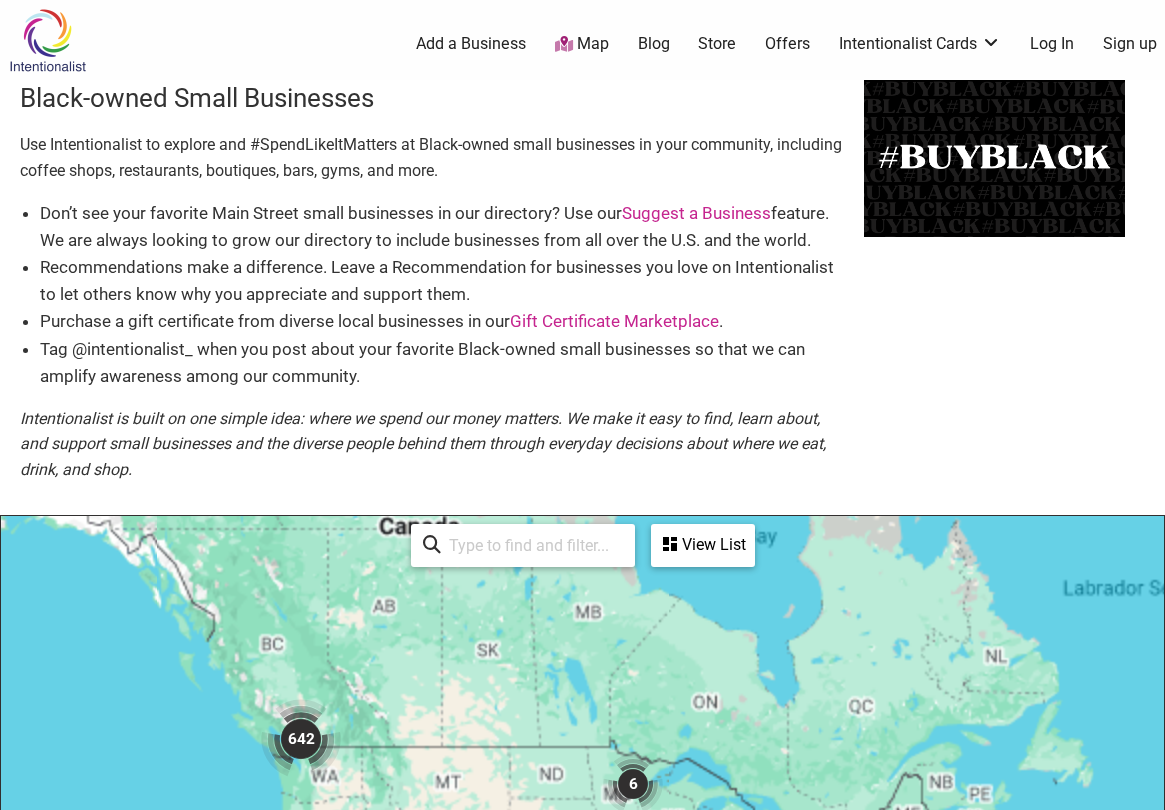 scroll, scrollTop: 600, scrollLeft: 0, axis: vertical 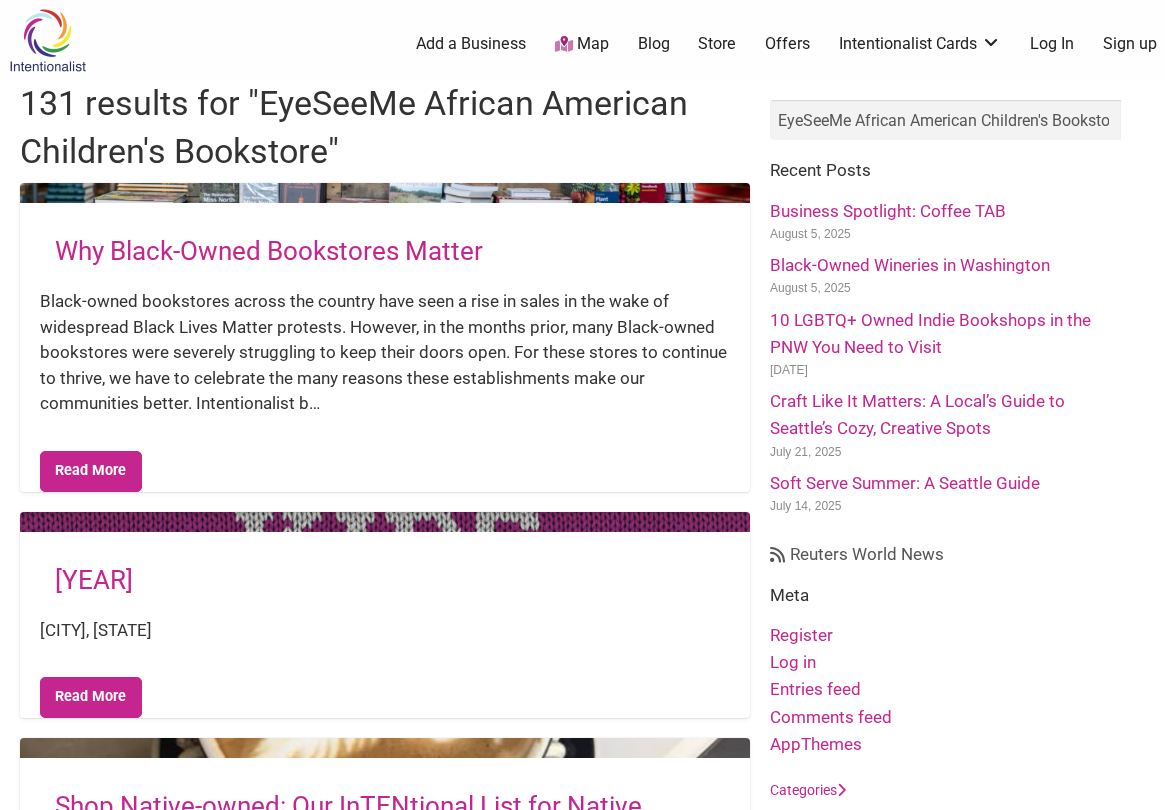 click on "Why Black-Owned Bookstores Matter" at bounding box center (269, 251) 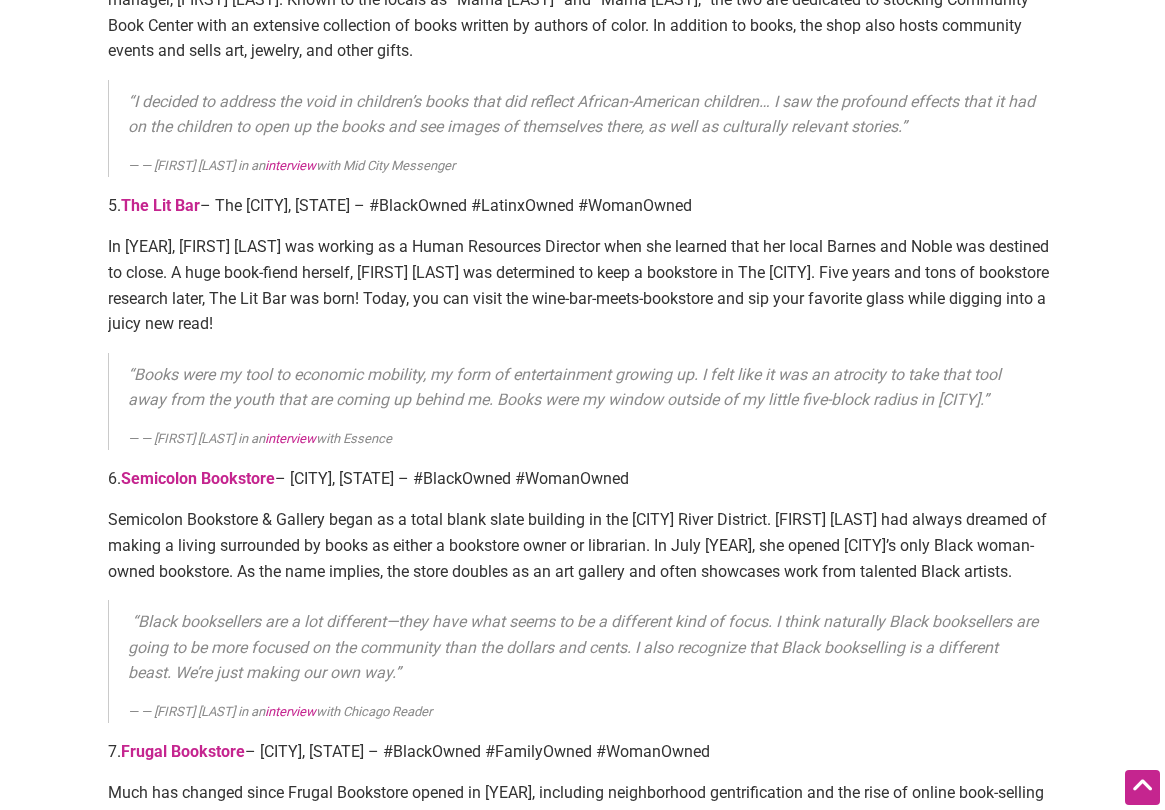 scroll, scrollTop: 2400, scrollLeft: 0, axis: vertical 